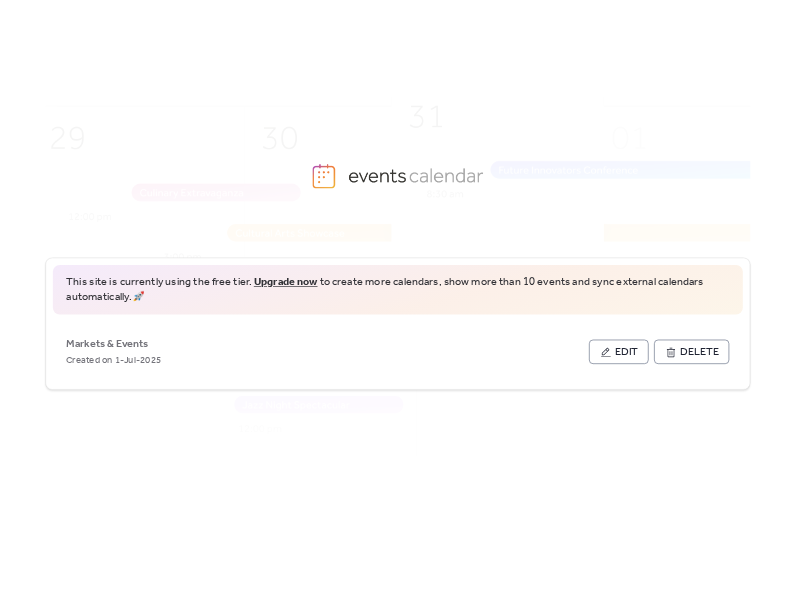 scroll, scrollTop: 0, scrollLeft: 0, axis: both 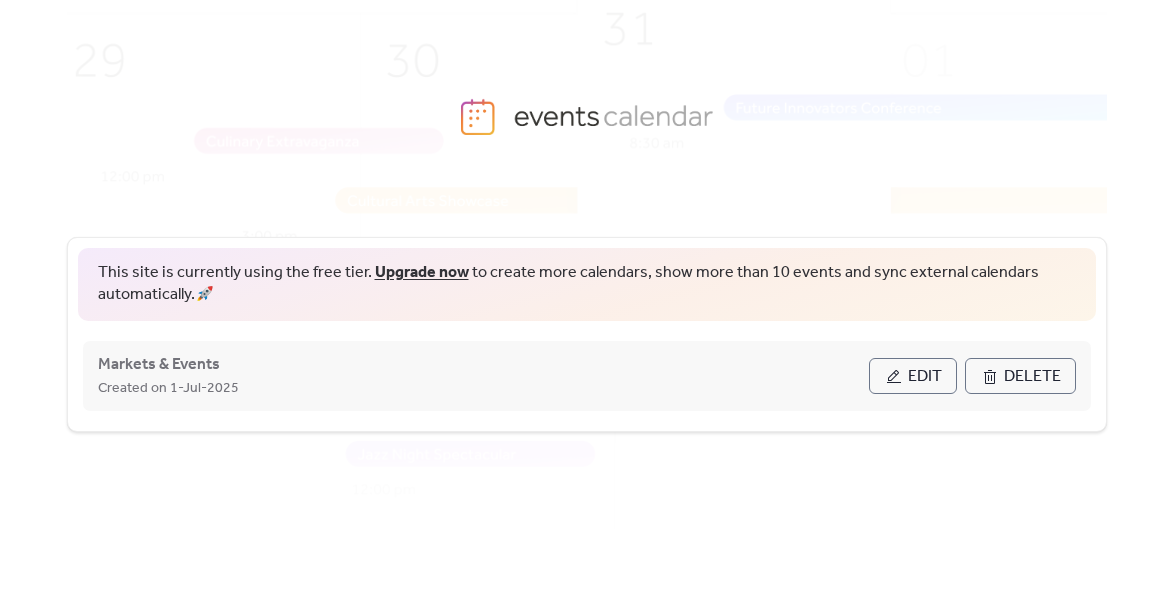 click on "Edit" at bounding box center [925, 377] 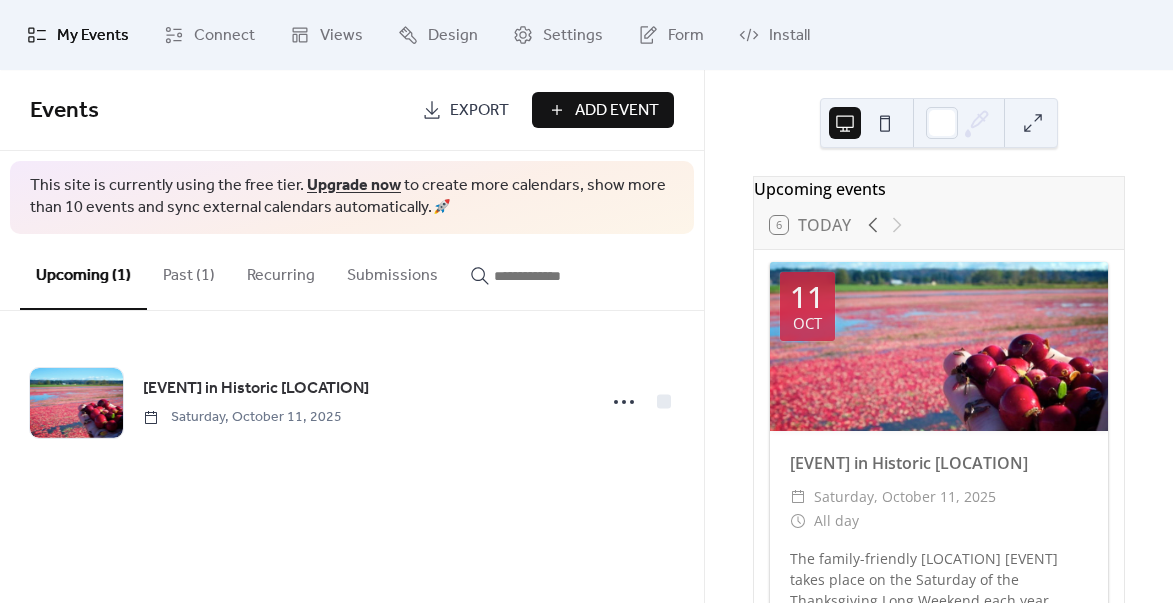click on "Add Event" at bounding box center [617, 111] 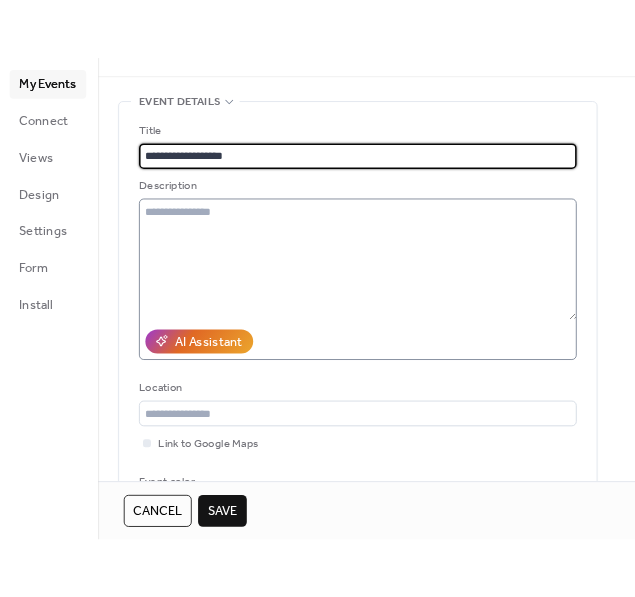 scroll, scrollTop: 60, scrollLeft: 0, axis: vertical 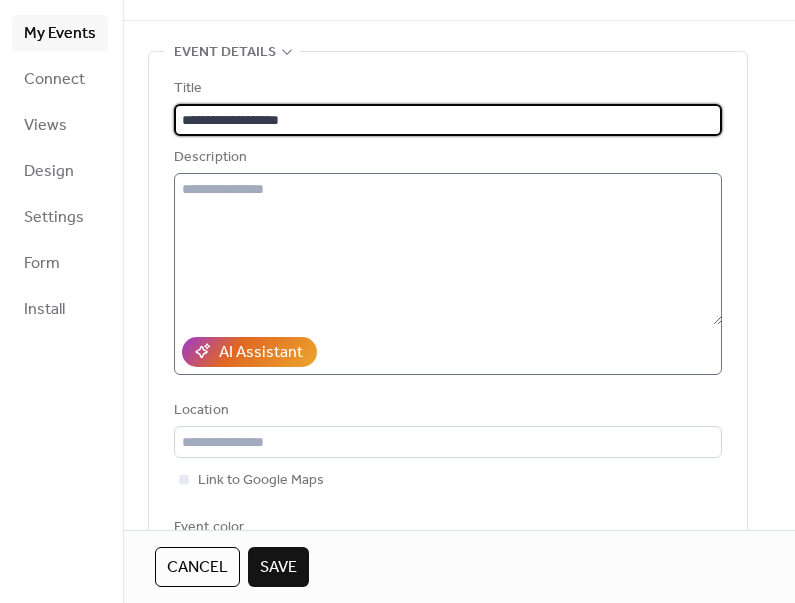 type on "**********" 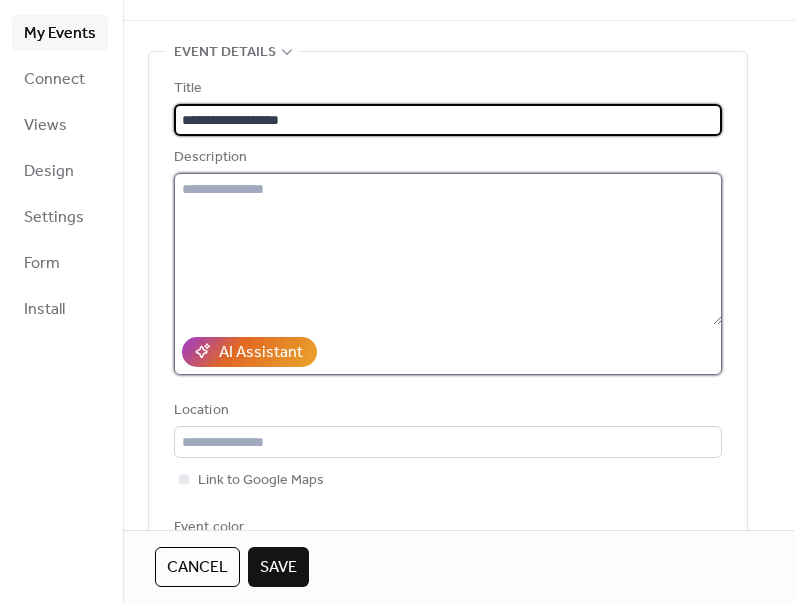 click at bounding box center (448, 249) 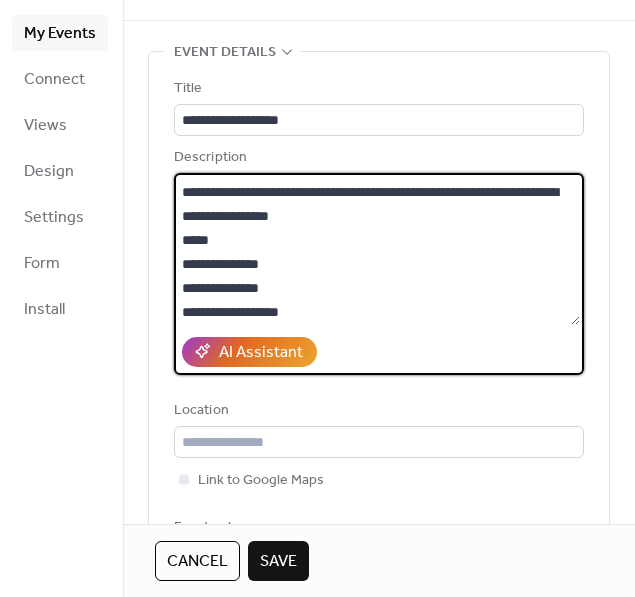 scroll, scrollTop: 45, scrollLeft: 0, axis: vertical 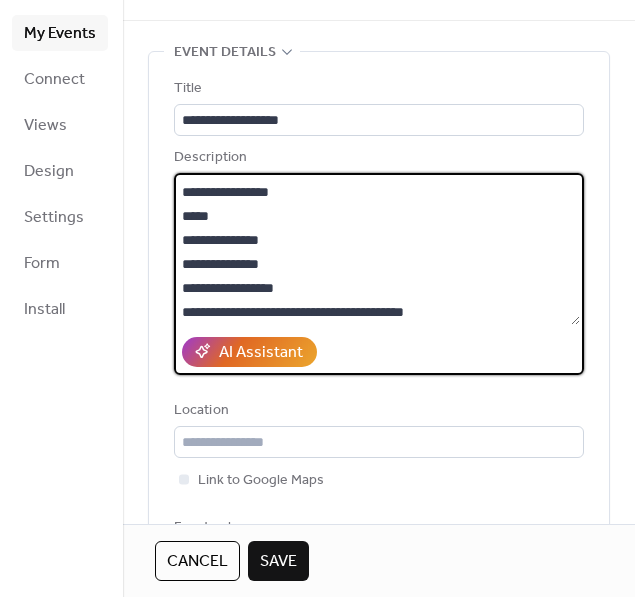 paste on "**********" 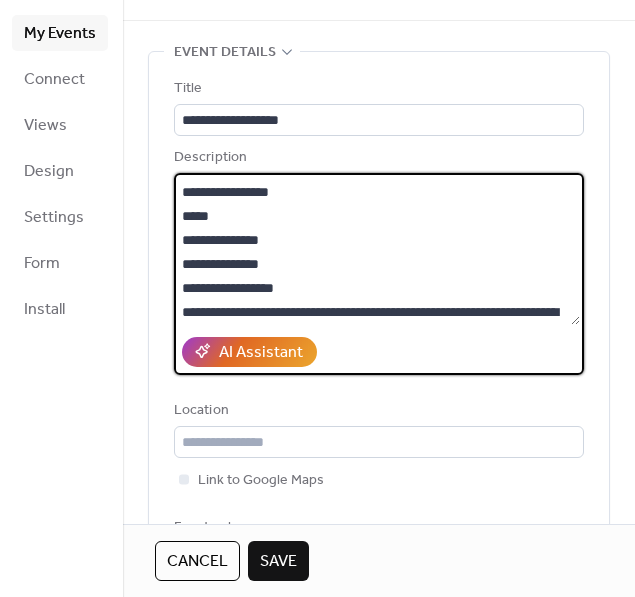 scroll, scrollTop: 141, scrollLeft: 0, axis: vertical 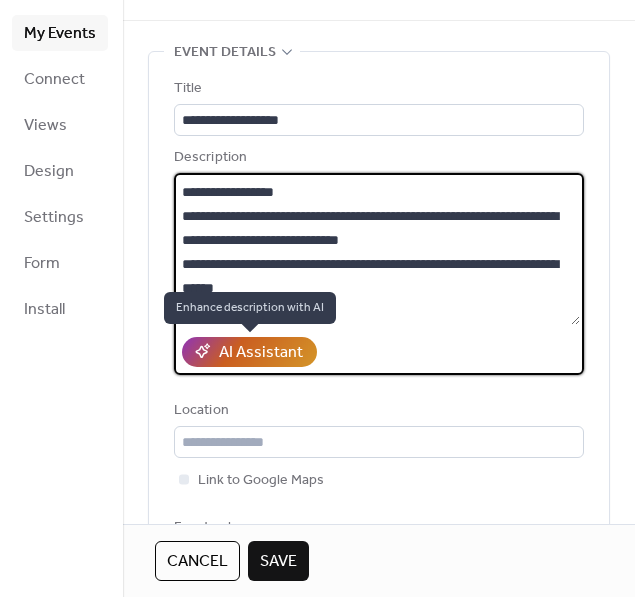 type on "**********" 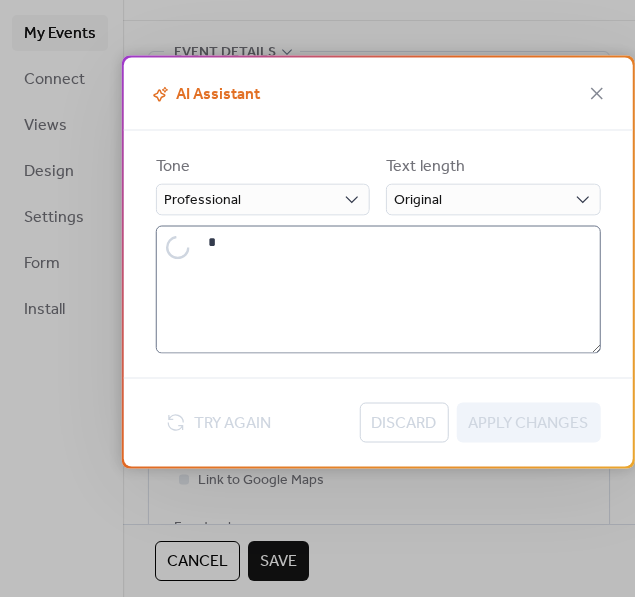 type on "**********" 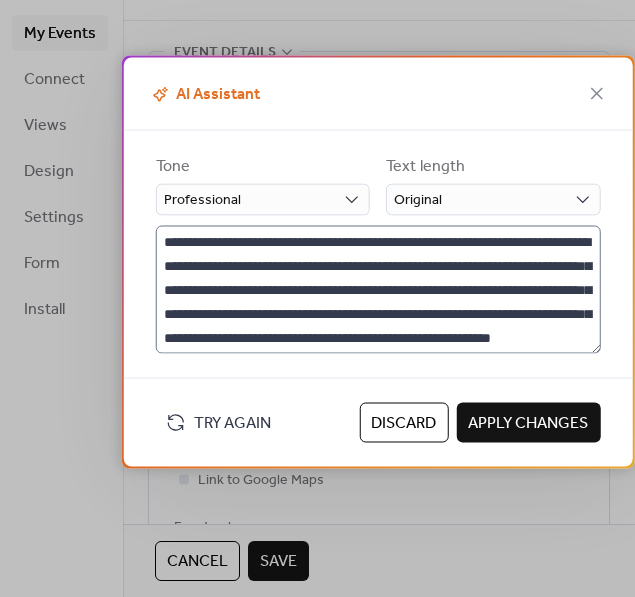scroll, scrollTop: 48, scrollLeft: 0, axis: vertical 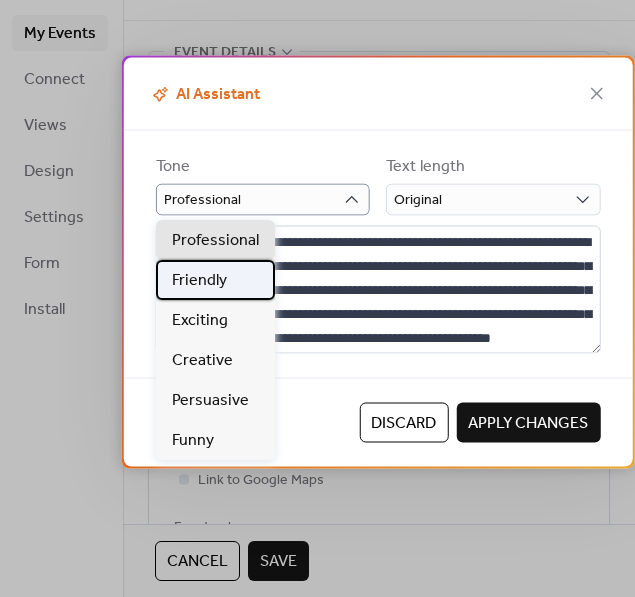 click on "Friendly" at bounding box center (199, 281) 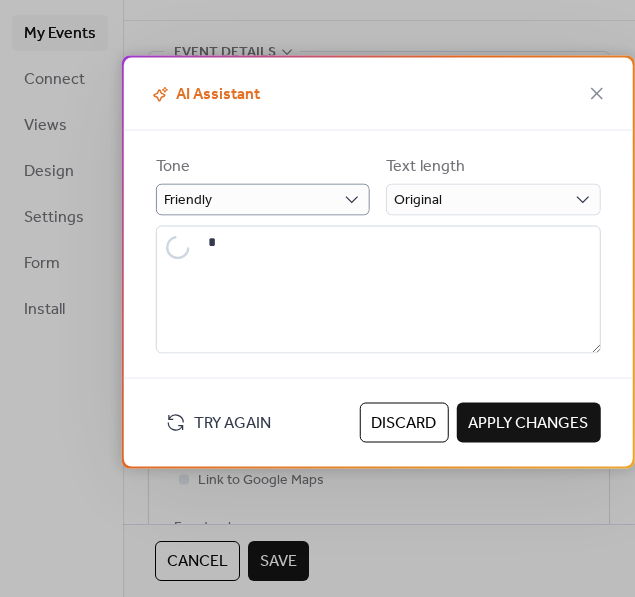 scroll, scrollTop: 0, scrollLeft: 0, axis: both 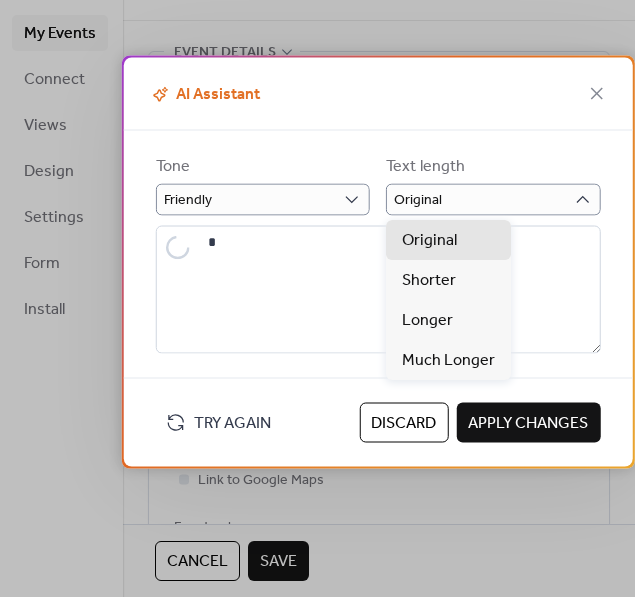 click on "Tone Friendly Text length Original" at bounding box center (378, 242) 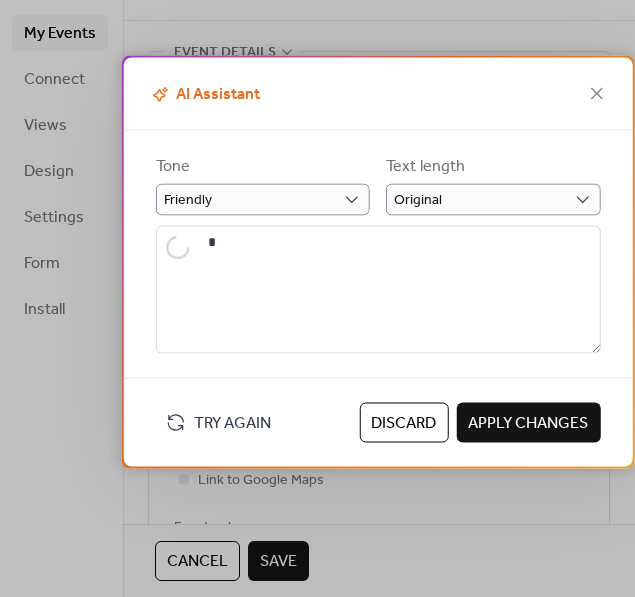 type on "**********" 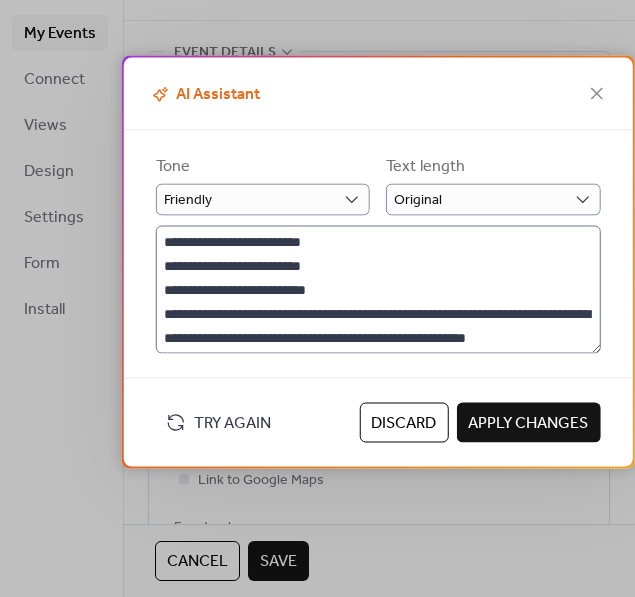scroll, scrollTop: 120, scrollLeft: 0, axis: vertical 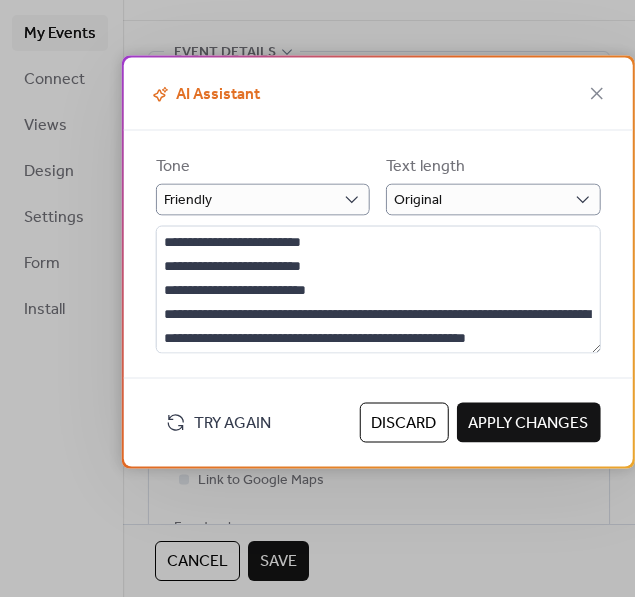 click on "Apply Changes" at bounding box center [528, 424] 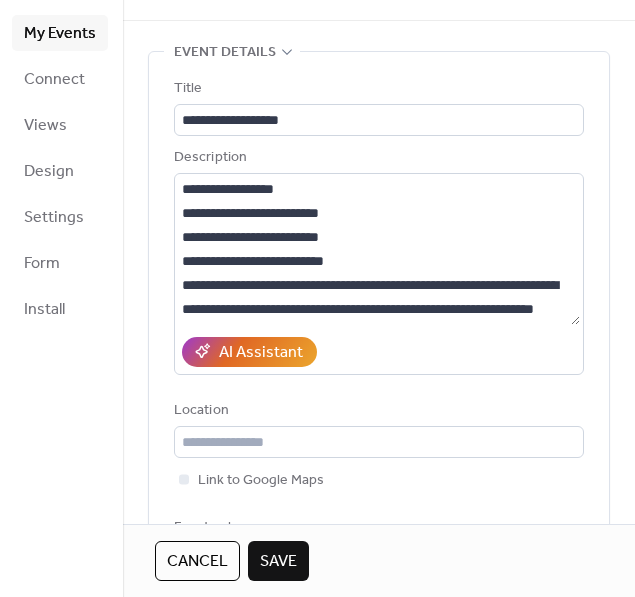scroll, scrollTop: 120, scrollLeft: 0, axis: vertical 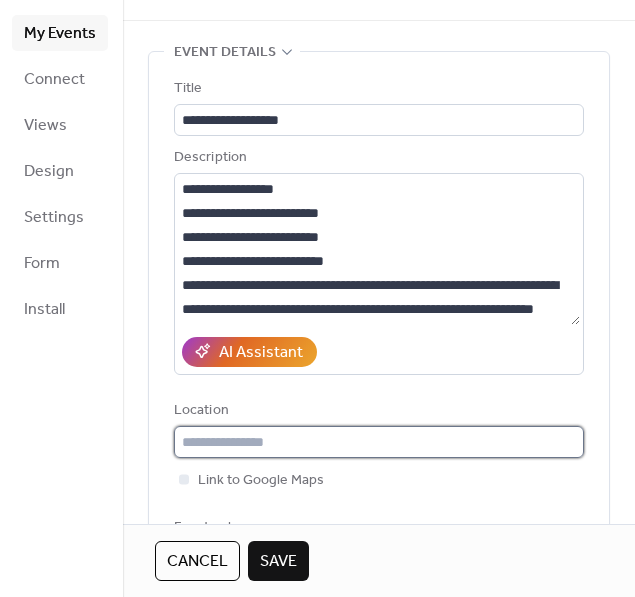 click at bounding box center [379, 442] 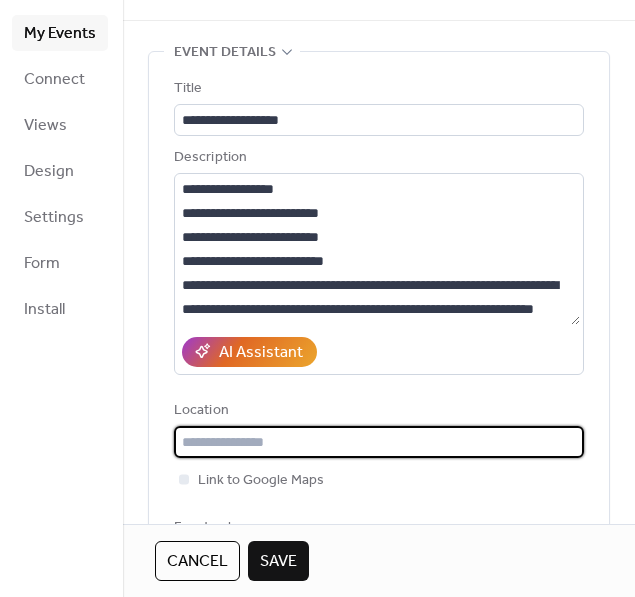 paste on "**********" 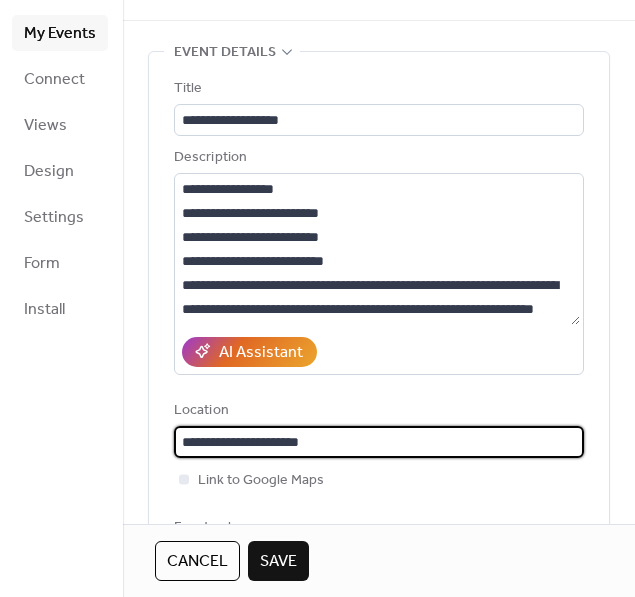 click on "**********" at bounding box center (379, 442) 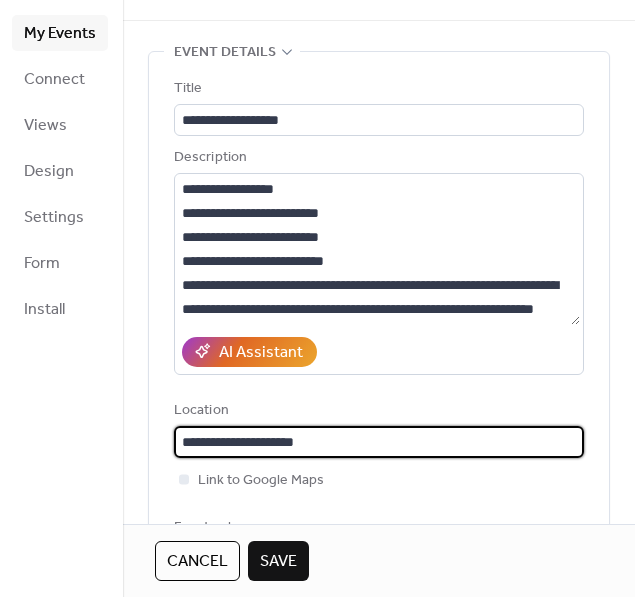 type on "**********" 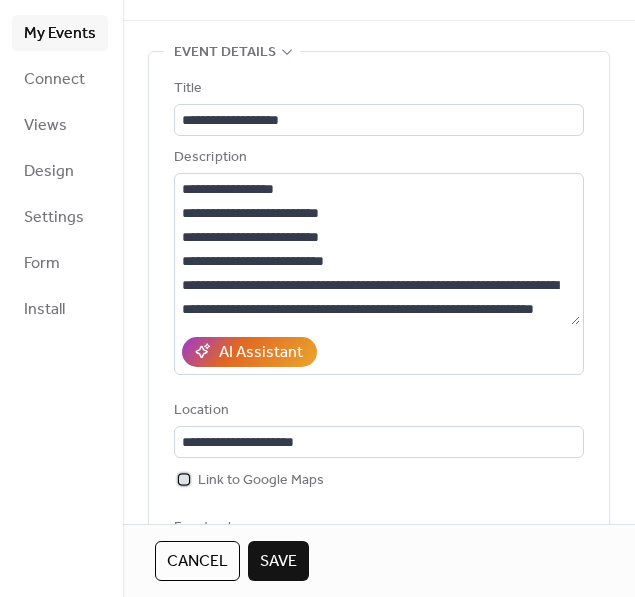 click at bounding box center (184, 479) 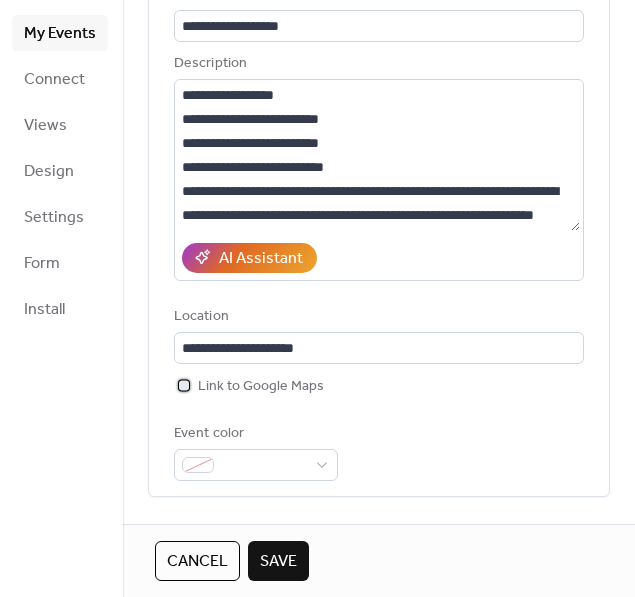 scroll, scrollTop: 172, scrollLeft: 0, axis: vertical 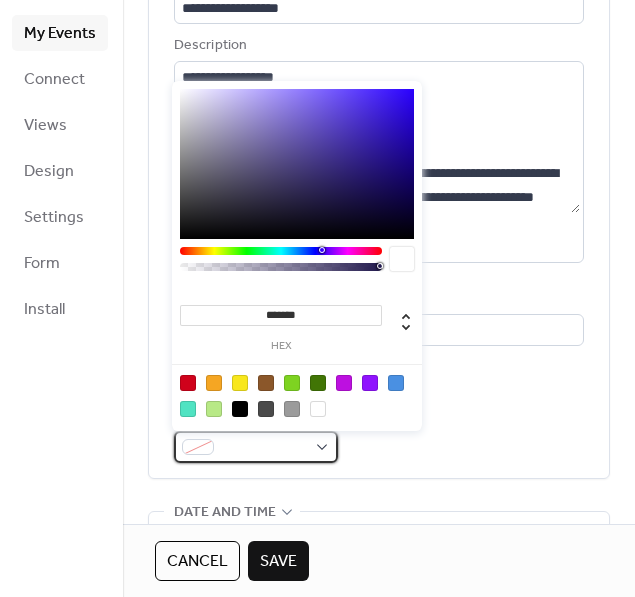 click at bounding box center [256, 447] 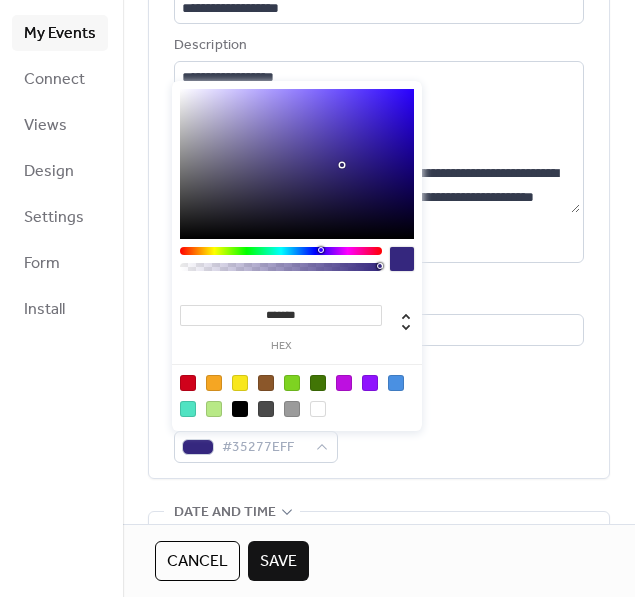 type on "*******" 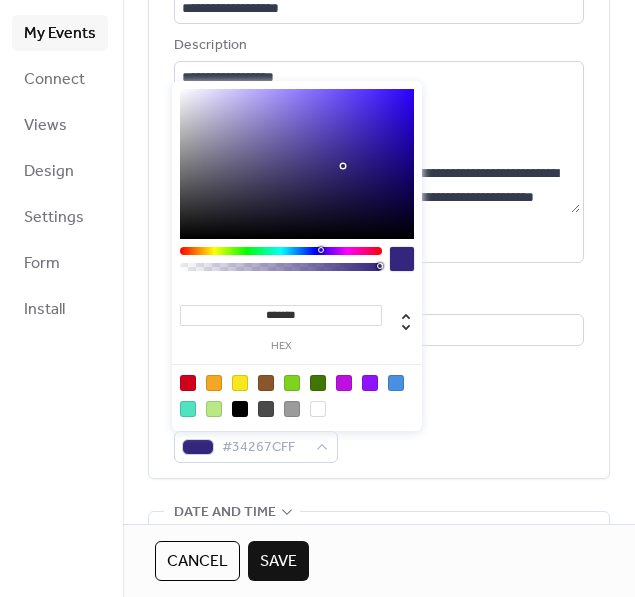 click on "**********" at bounding box center (379, 214) 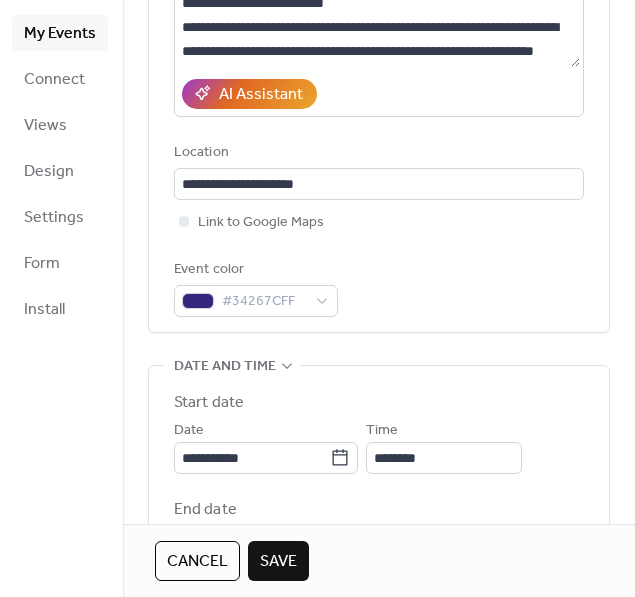 scroll, scrollTop: 320, scrollLeft: 0, axis: vertical 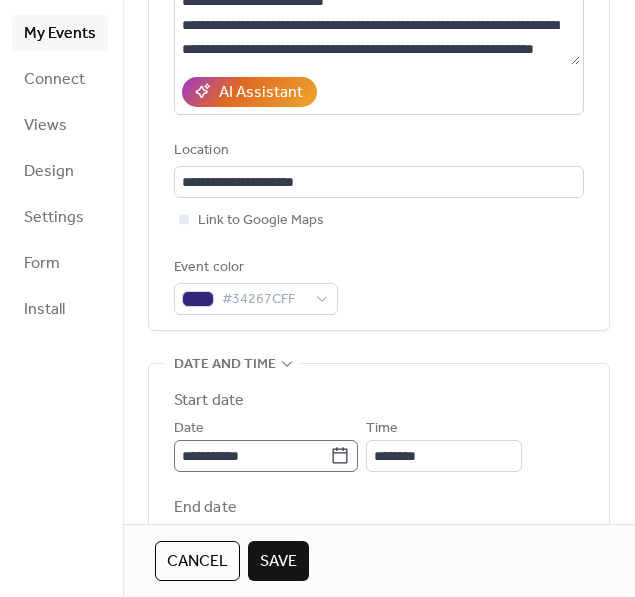 click 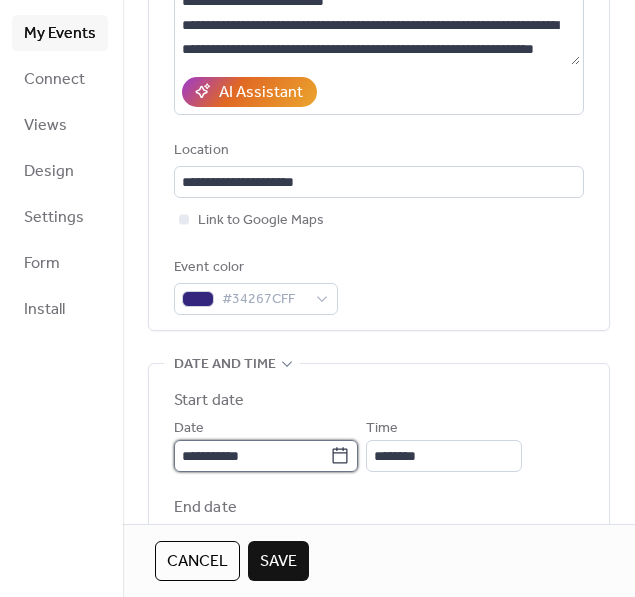 click on "**********" at bounding box center (252, 456) 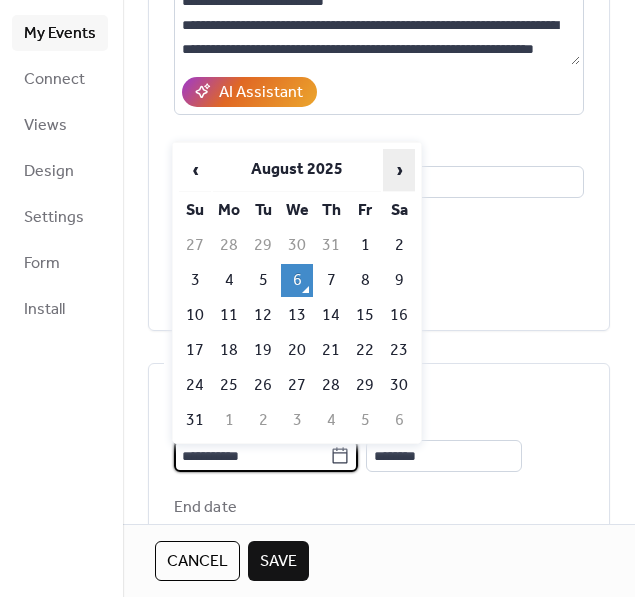 click on "›" at bounding box center [399, 170] 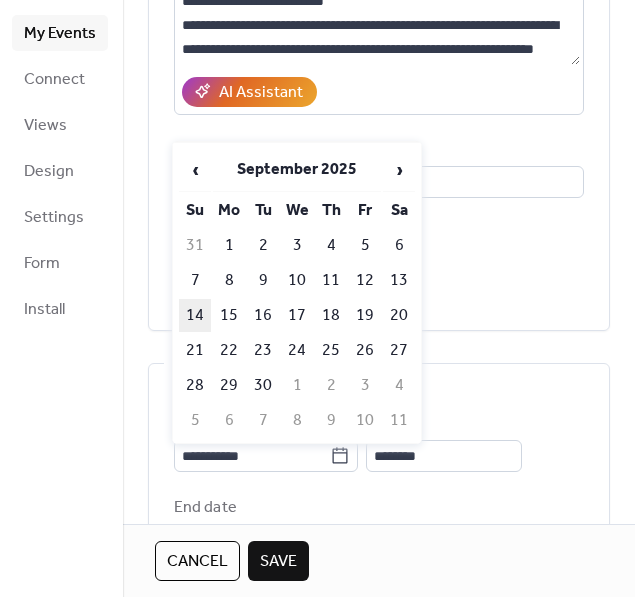 click on "14" at bounding box center [195, 315] 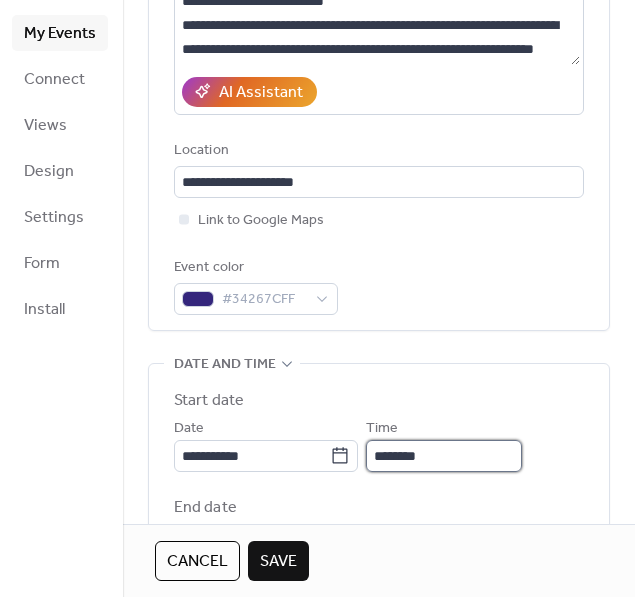 click on "********" at bounding box center [444, 456] 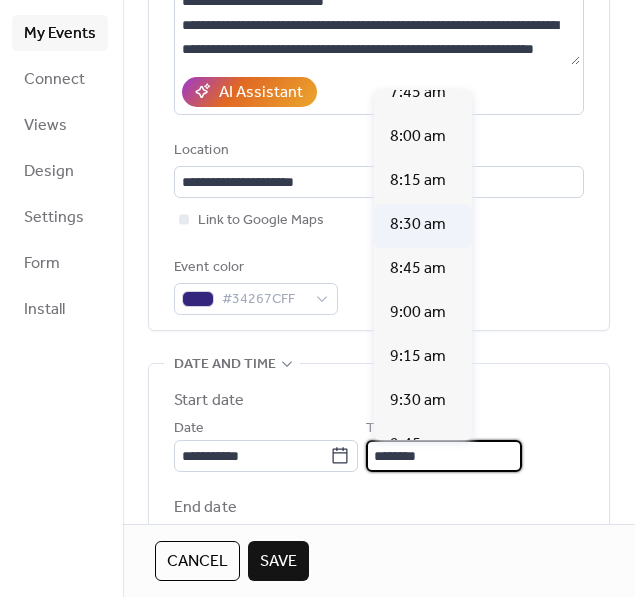 scroll, scrollTop: 1384, scrollLeft: 0, axis: vertical 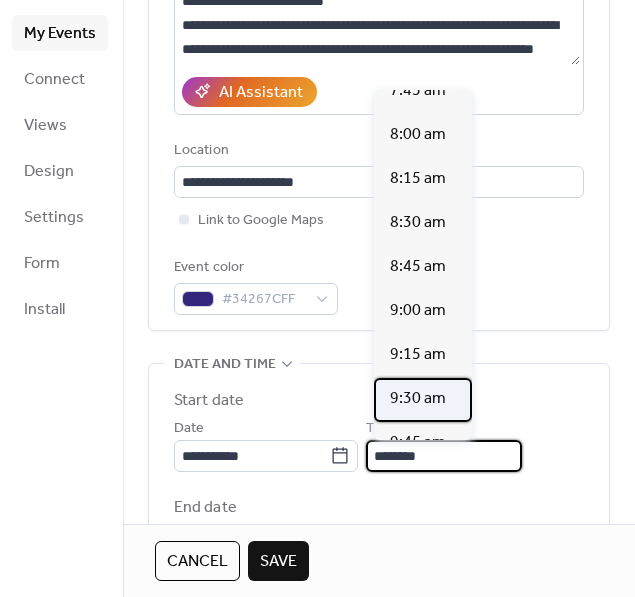 click on "9:30 am" at bounding box center (418, 399) 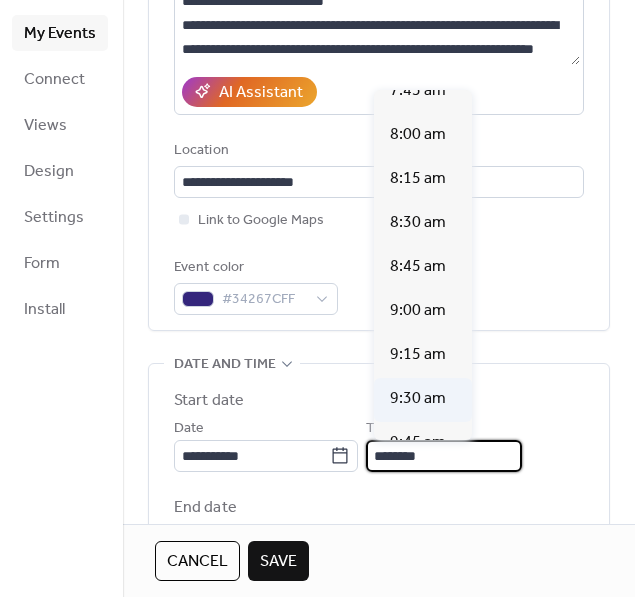 type on "*******" 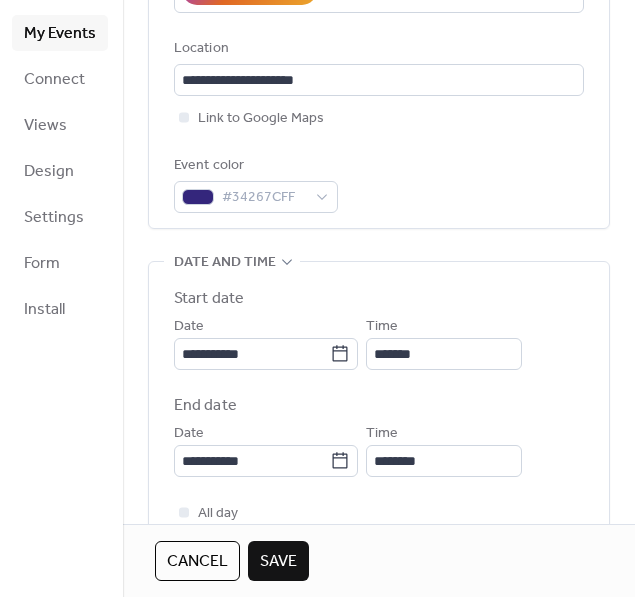 scroll, scrollTop: 423, scrollLeft: 0, axis: vertical 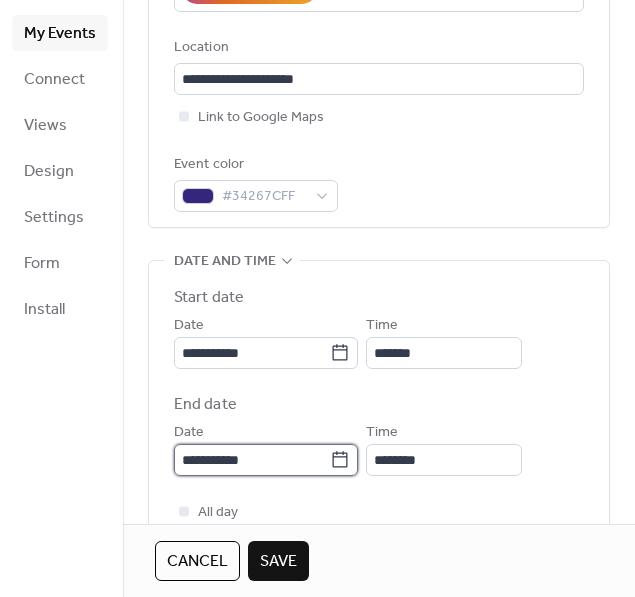 click on "**********" at bounding box center (252, 460) 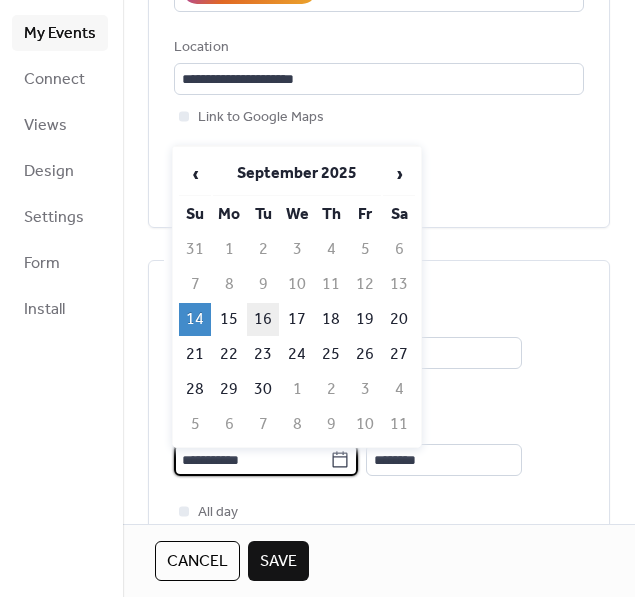 click on "16" at bounding box center [263, 319] 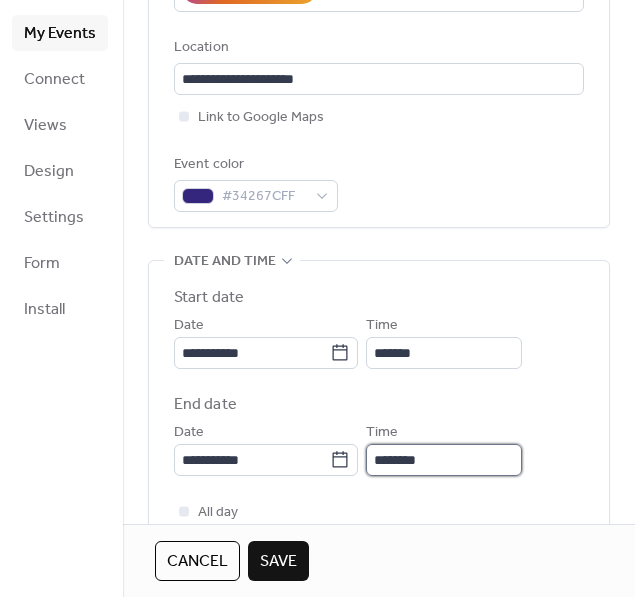 click on "********" at bounding box center [444, 460] 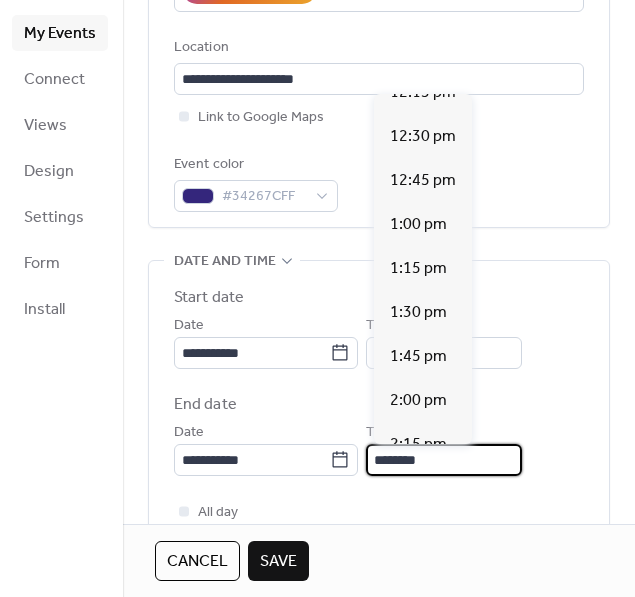 scroll, scrollTop: 2180, scrollLeft: 0, axis: vertical 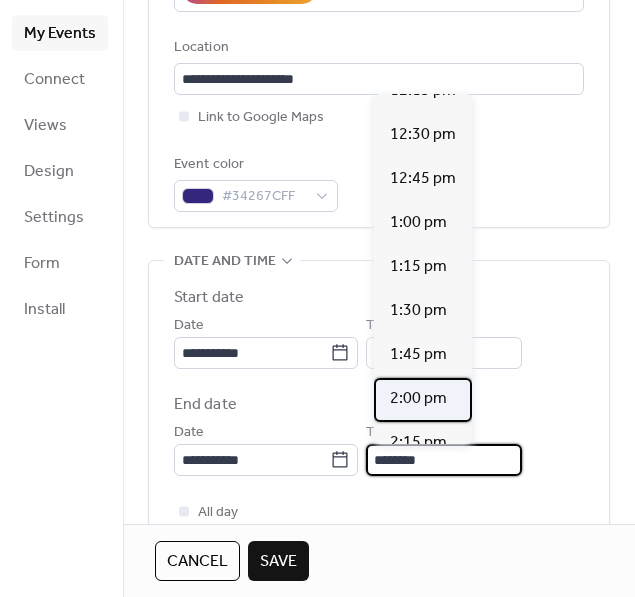 click on "2:00 pm" at bounding box center [418, 399] 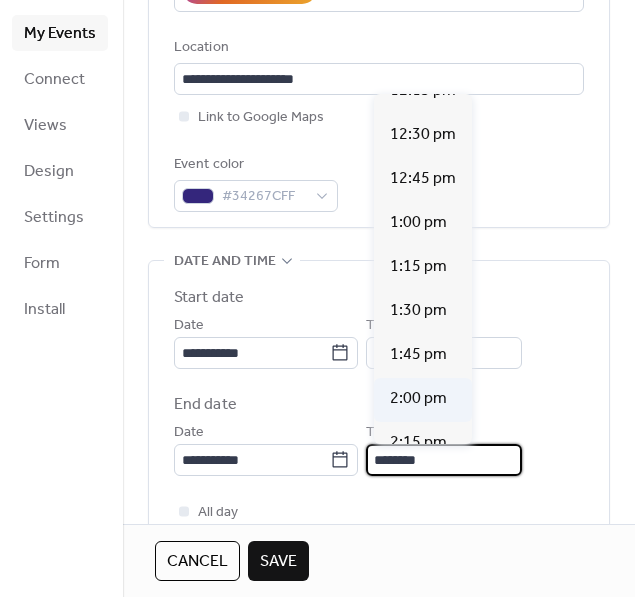 type on "*******" 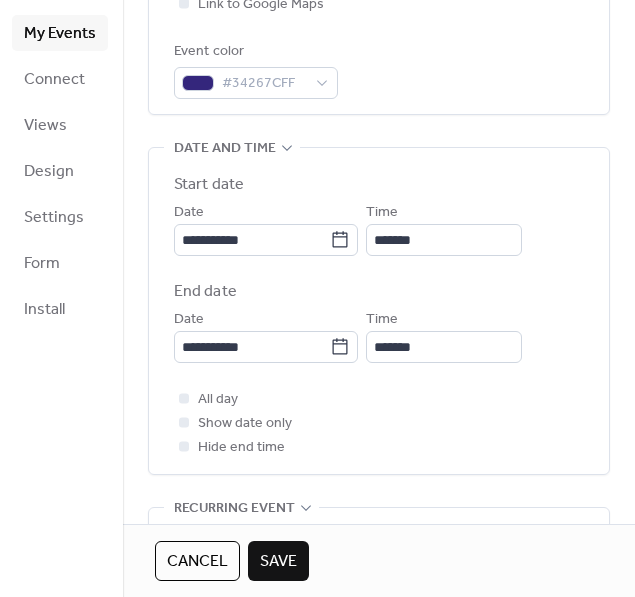 scroll, scrollTop: 537, scrollLeft: 0, axis: vertical 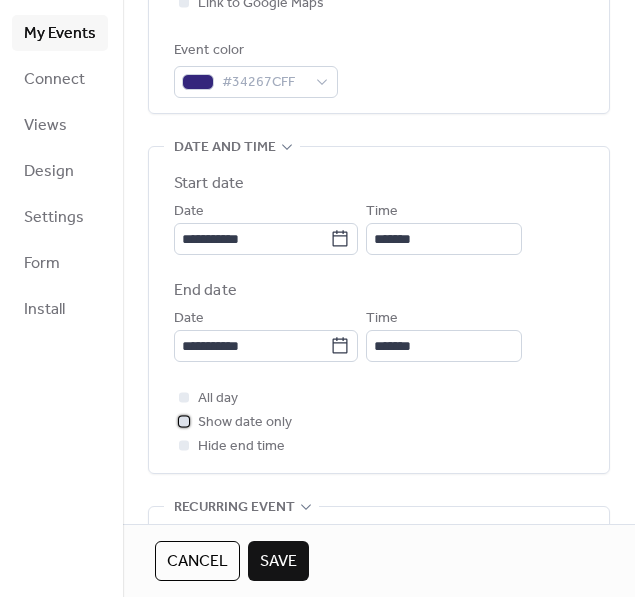 click at bounding box center (184, 421) 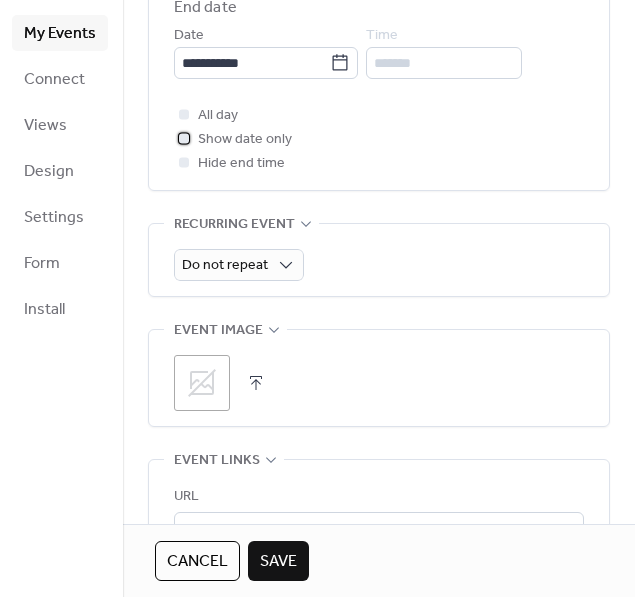 scroll, scrollTop: 823, scrollLeft: 0, axis: vertical 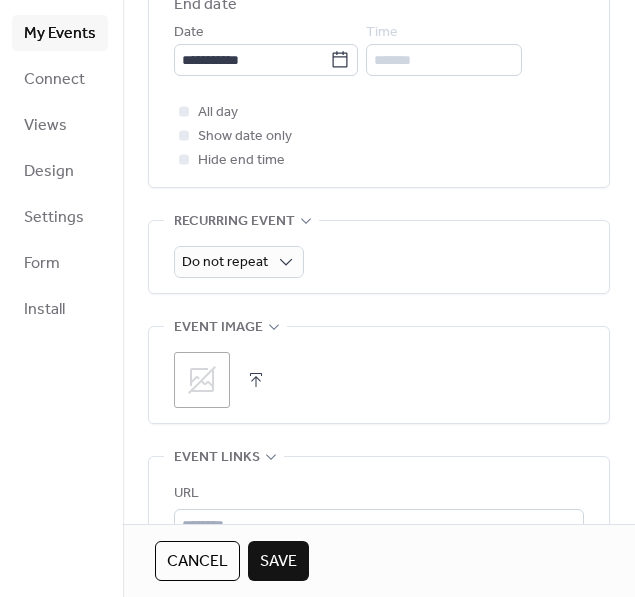 click 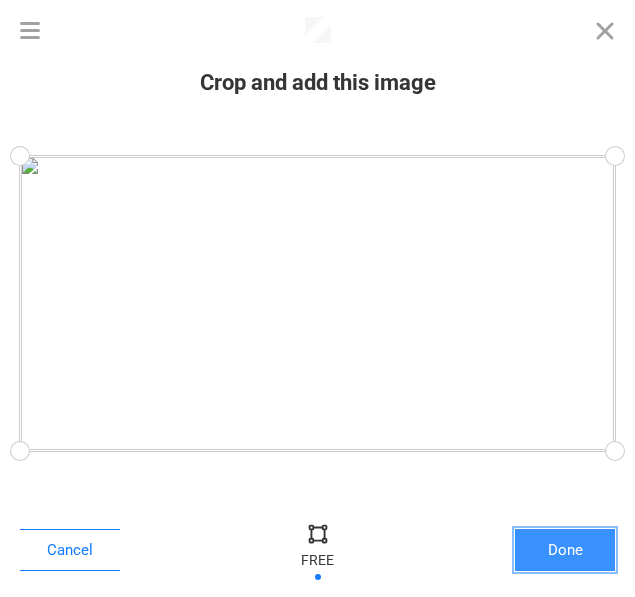 click on "Done" at bounding box center (565, 550) 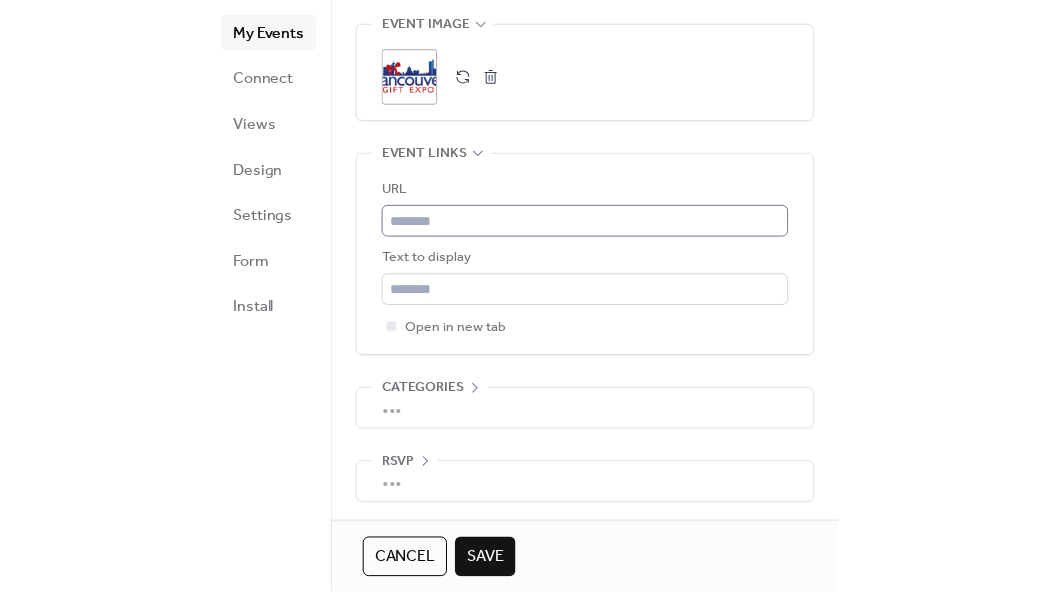 scroll, scrollTop: 1131, scrollLeft: 0, axis: vertical 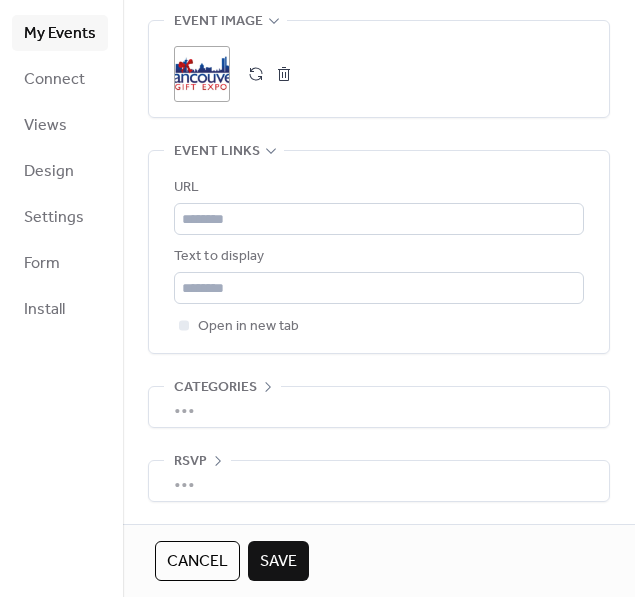 click on "Save" at bounding box center (278, 562) 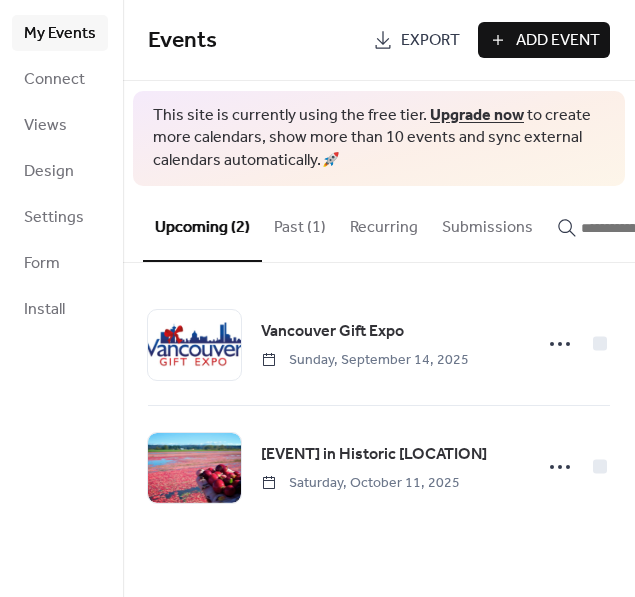 click on "Add Event" at bounding box center (558, 41) 